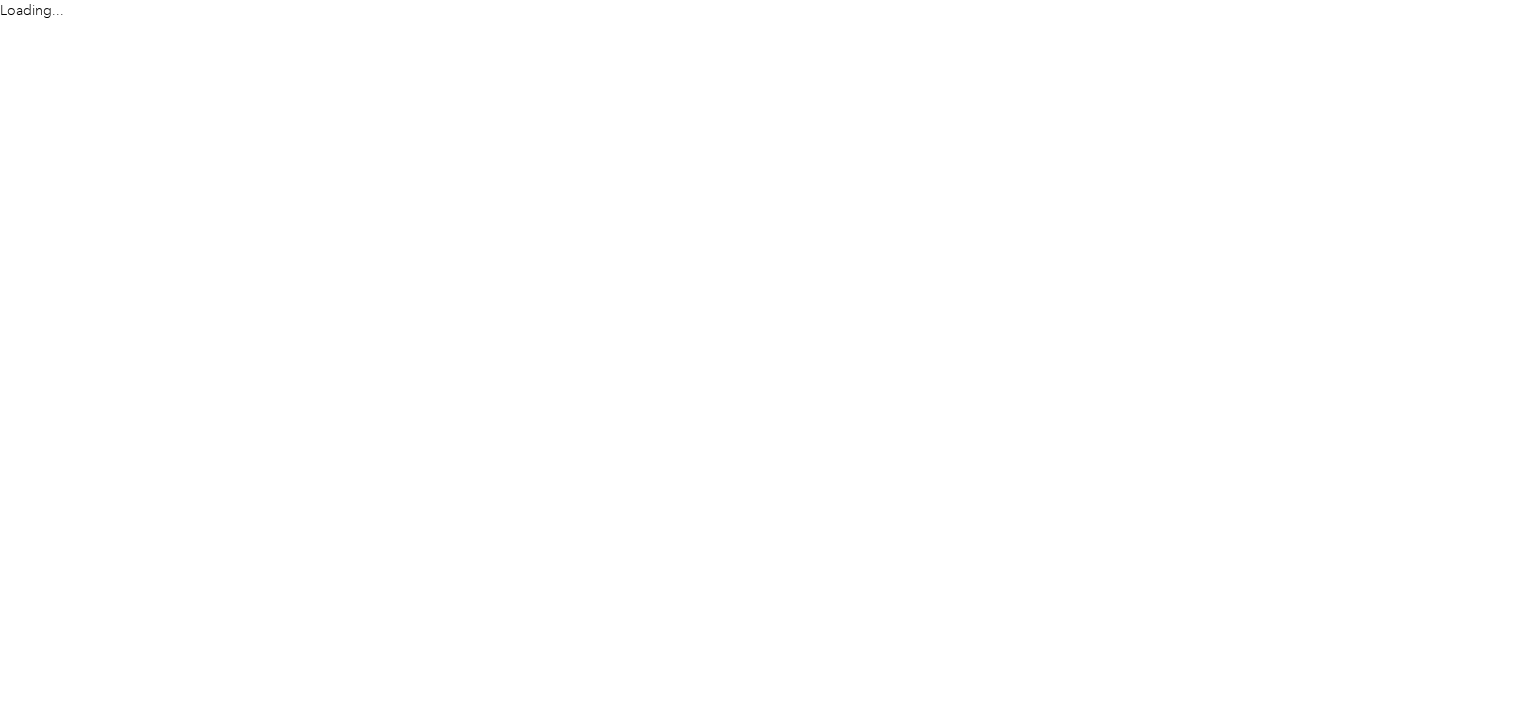 scroll, scrollTop: 0, scrollLeft: 0, axis: both 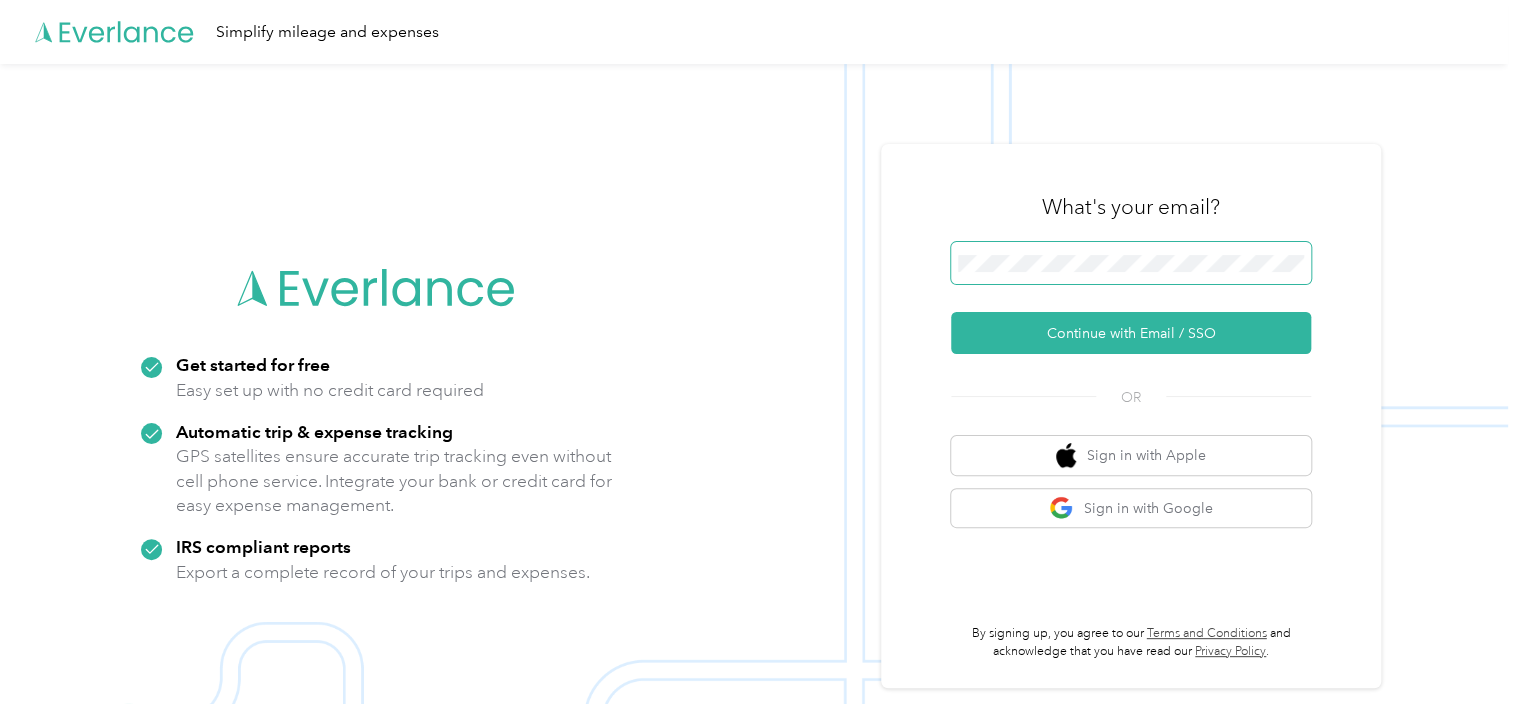 click at bounding box center (1131, 263) 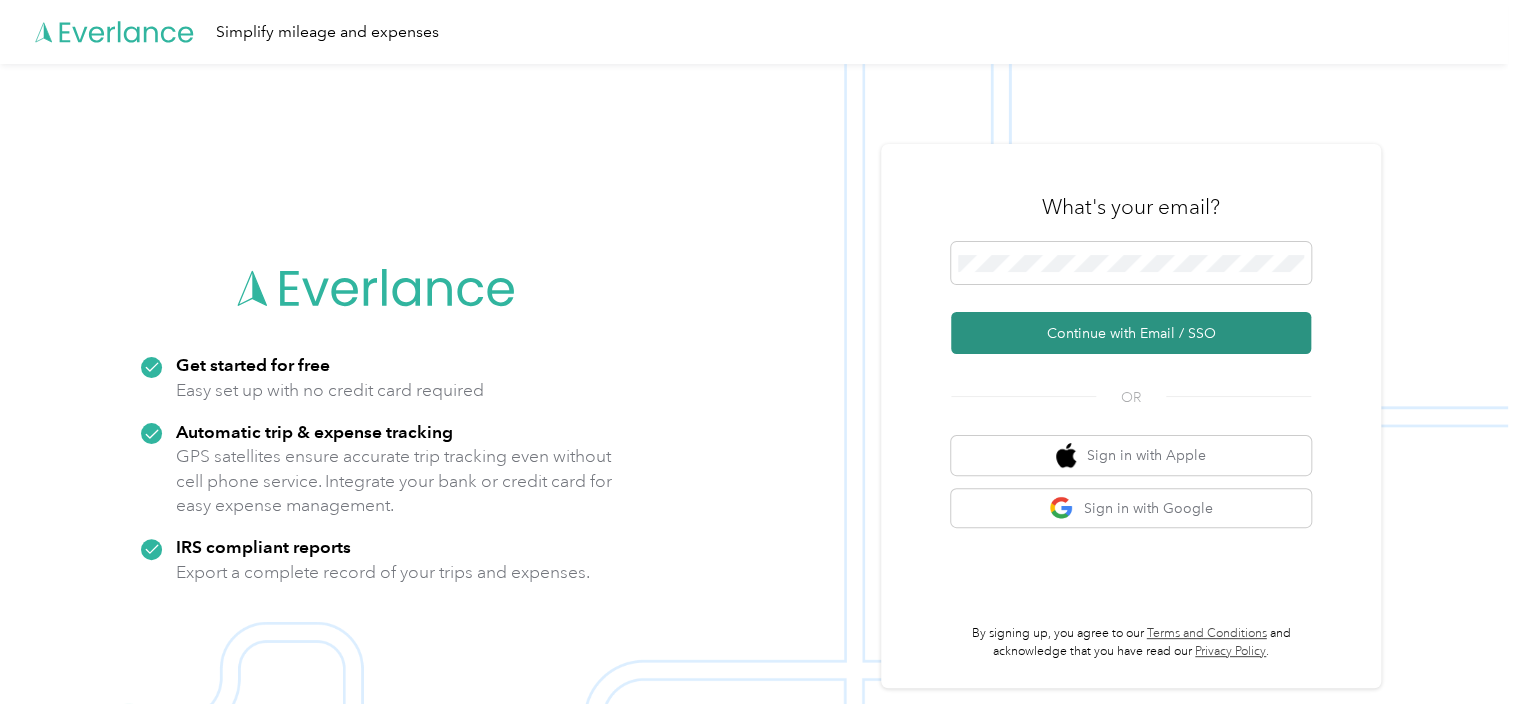 drag, startPoint x: 1128, startPoint y: 341, endPoint x: 1049, endPoint y: 372, distance: 84.8646 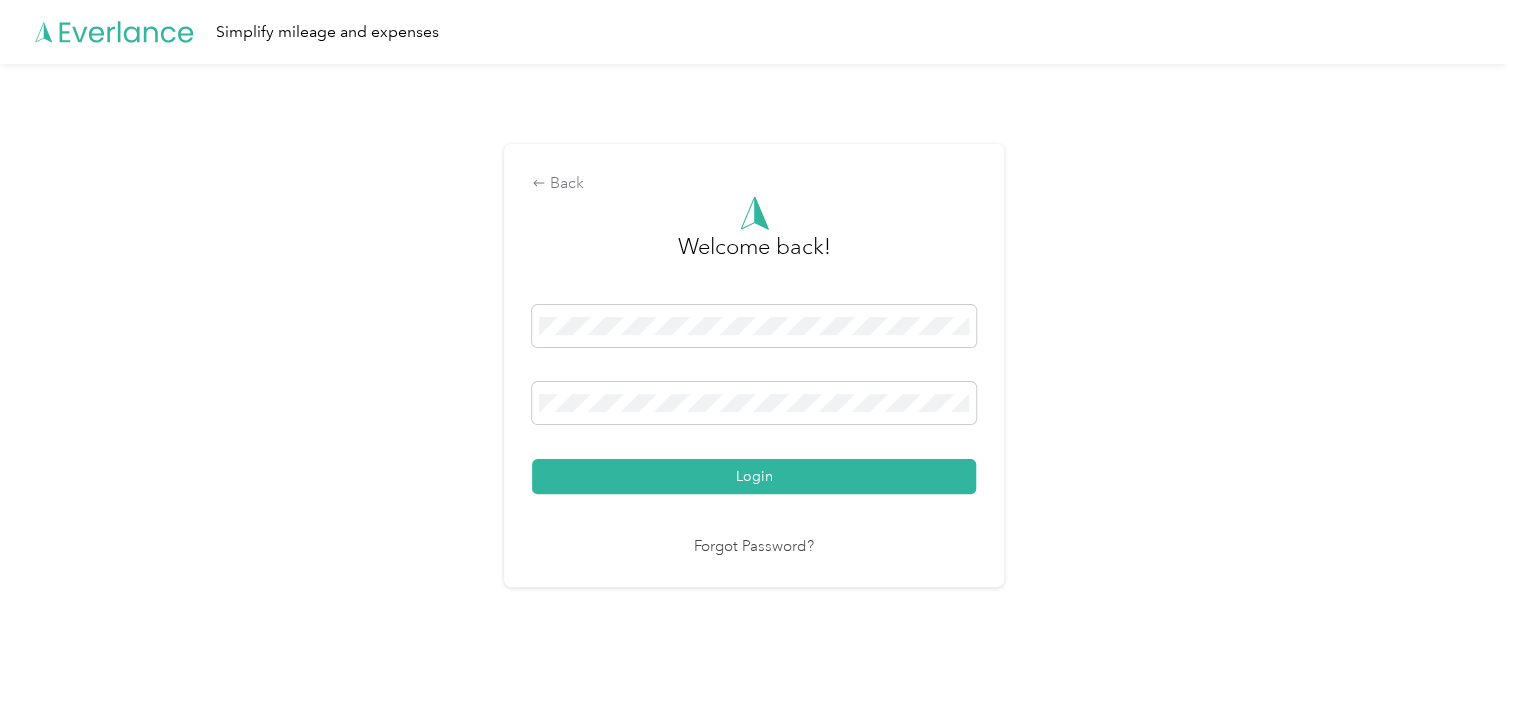 click on "Login" at bounding box center (754, 476) 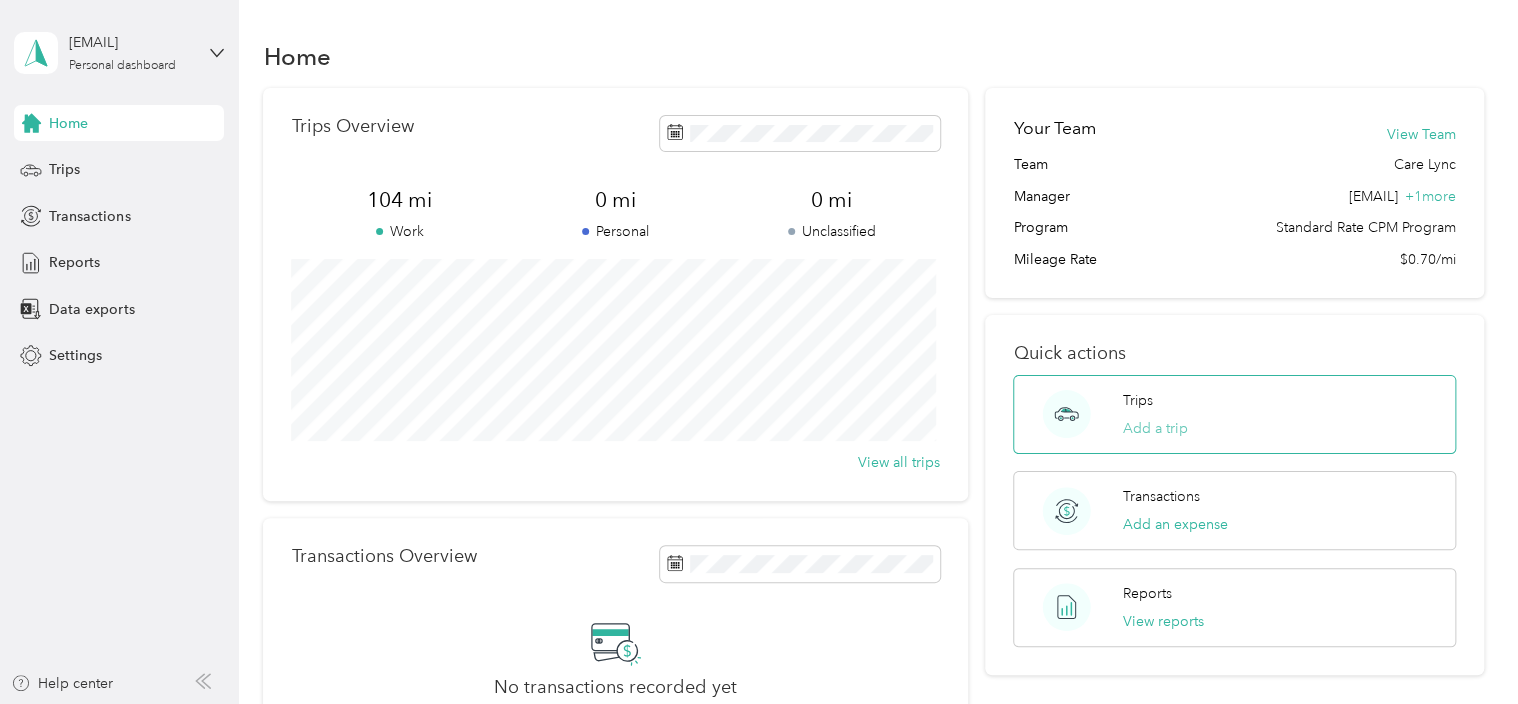 click on "Add a trip" at bounding box center (1155, 428) 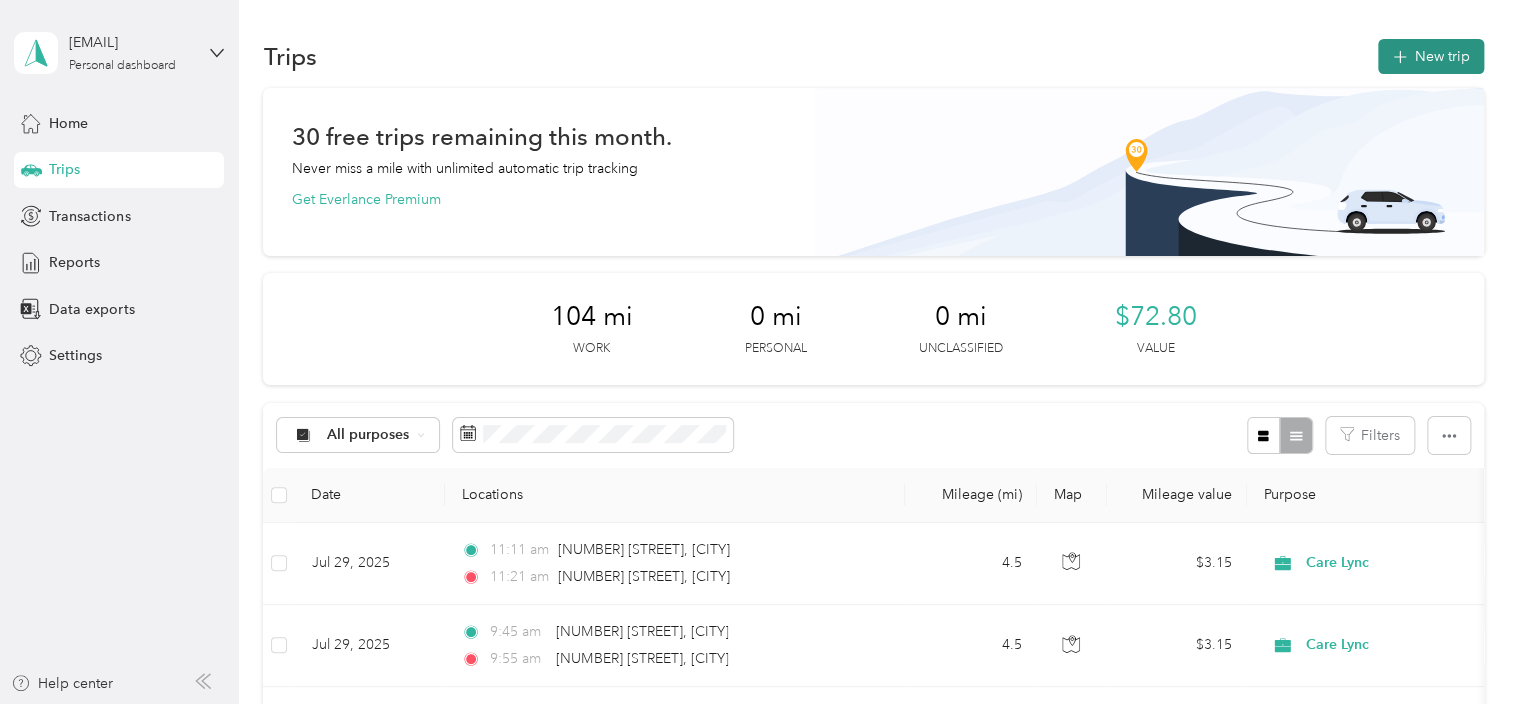 click on "New trip" at bounding box center [1431, 56] 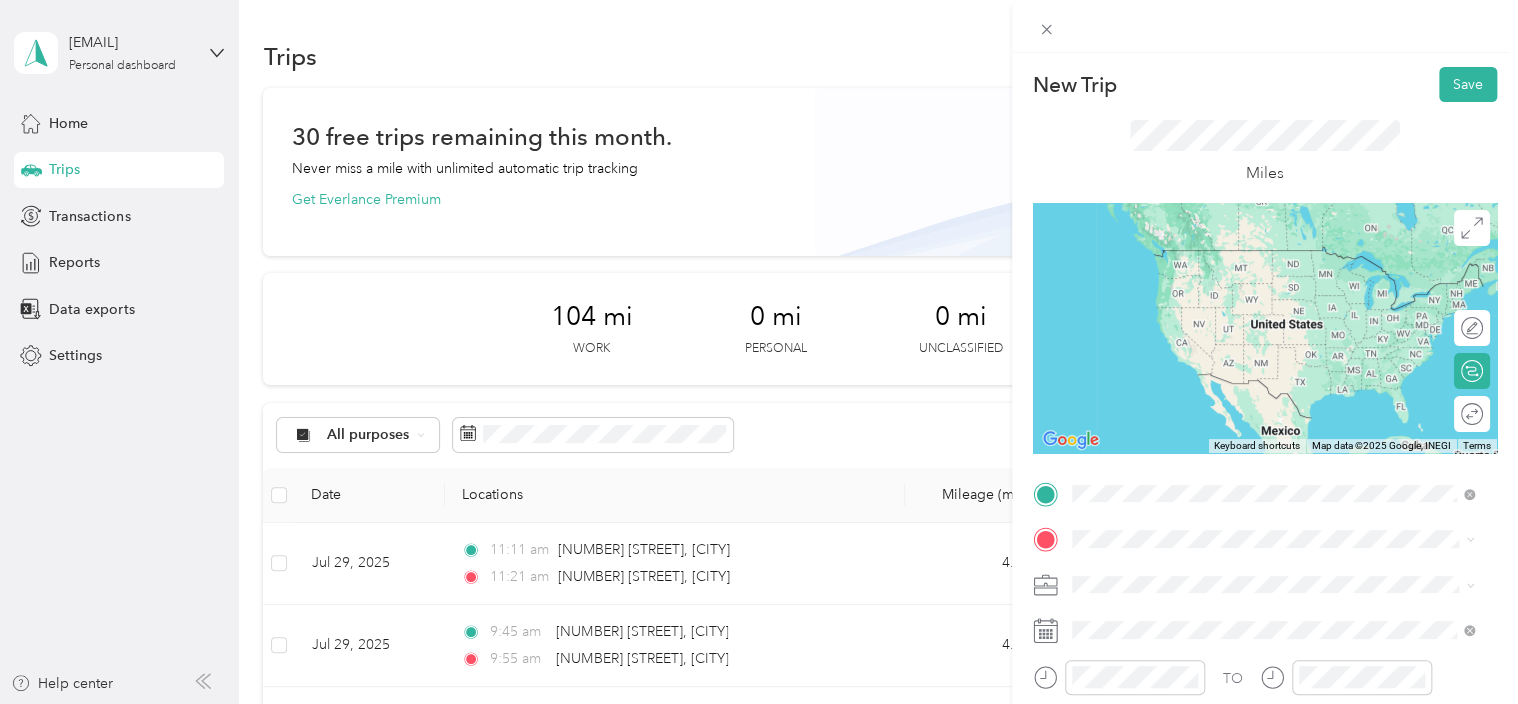 click on "[NUMBER] [STREET]
[CITY], [STATE] [POSTAL_CODE], [COUNTRY]" at bounding box center [1253, 258] 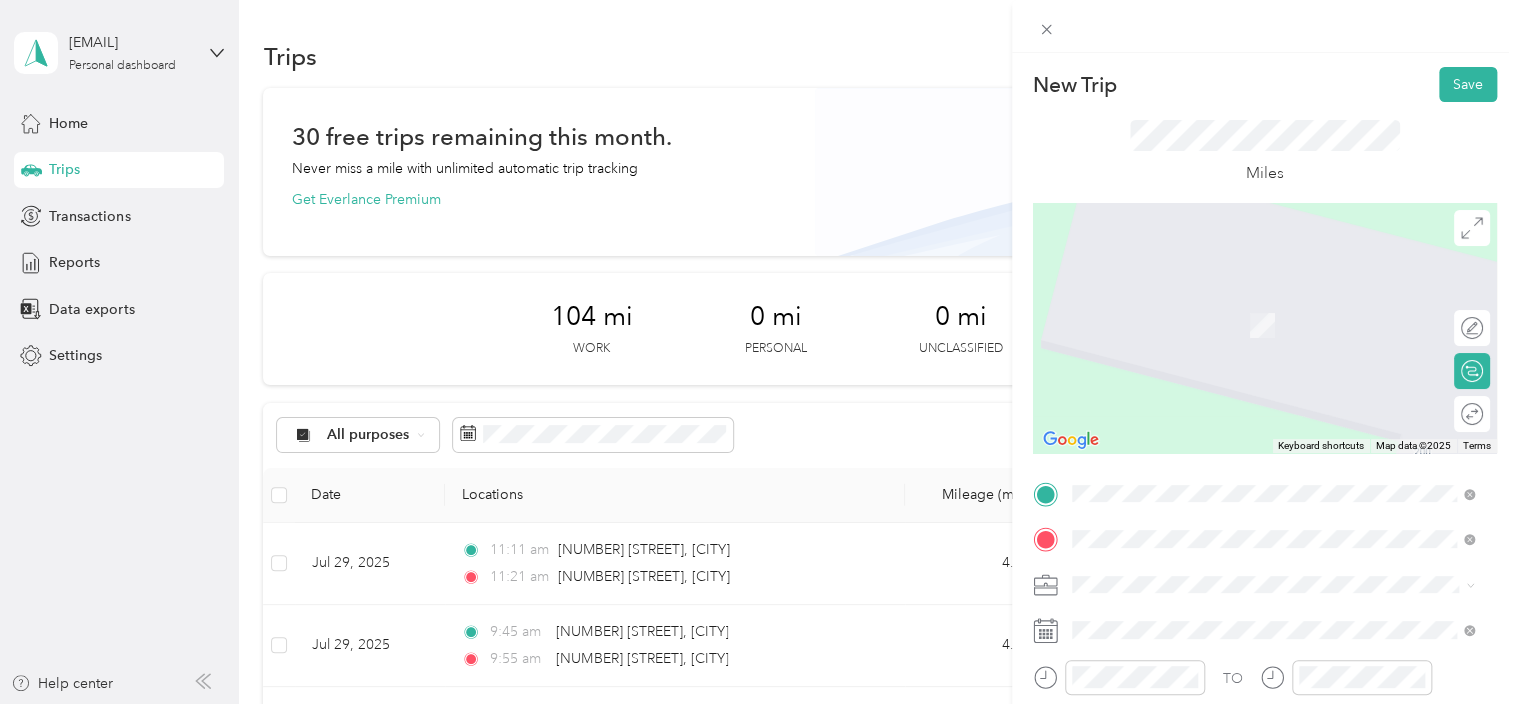 click on "[NUMBER] [STREET]
[CITY], [STATE] [POSTAL_CODE], [COUNTRY]" at bounding box center (1273, 304) 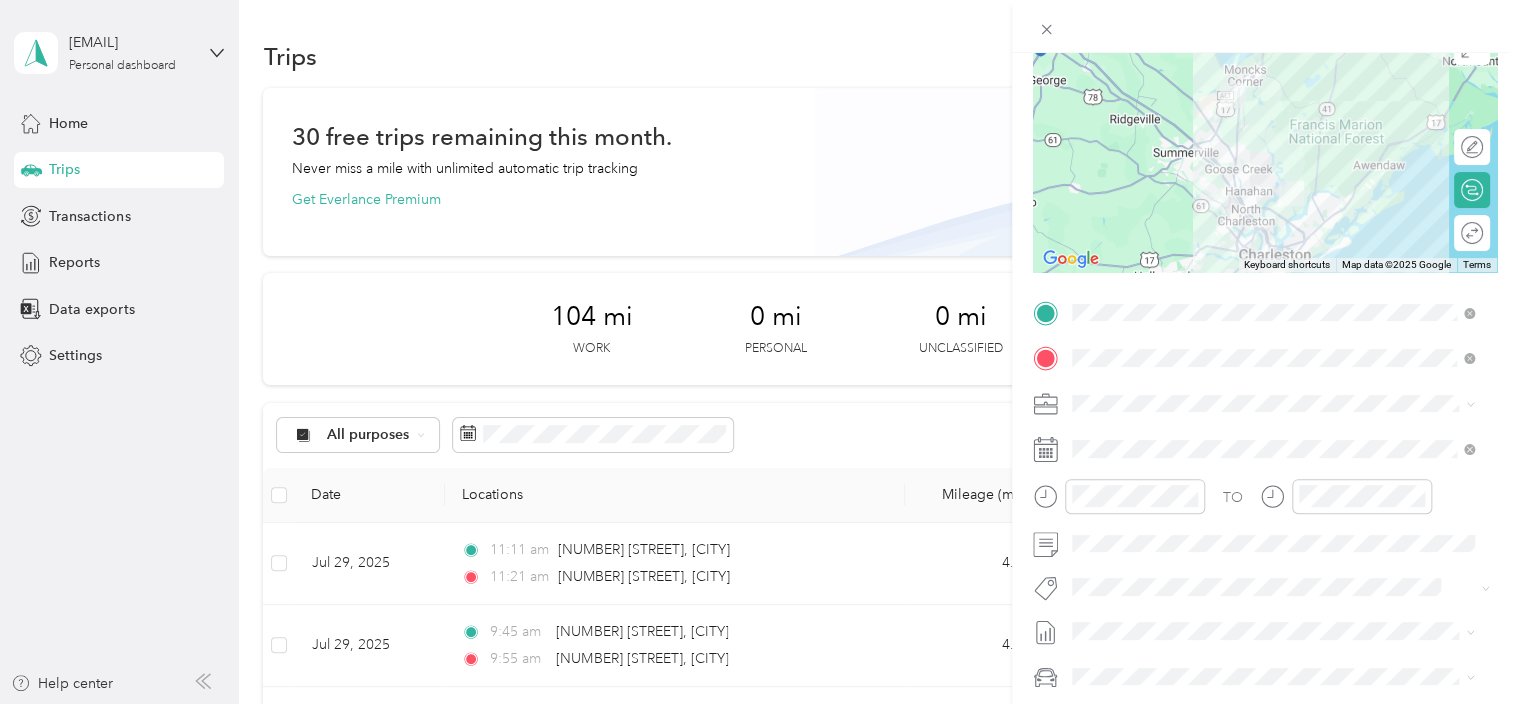 scroll, scrollTop: 200, scrollLeft: 0, axis: vertical 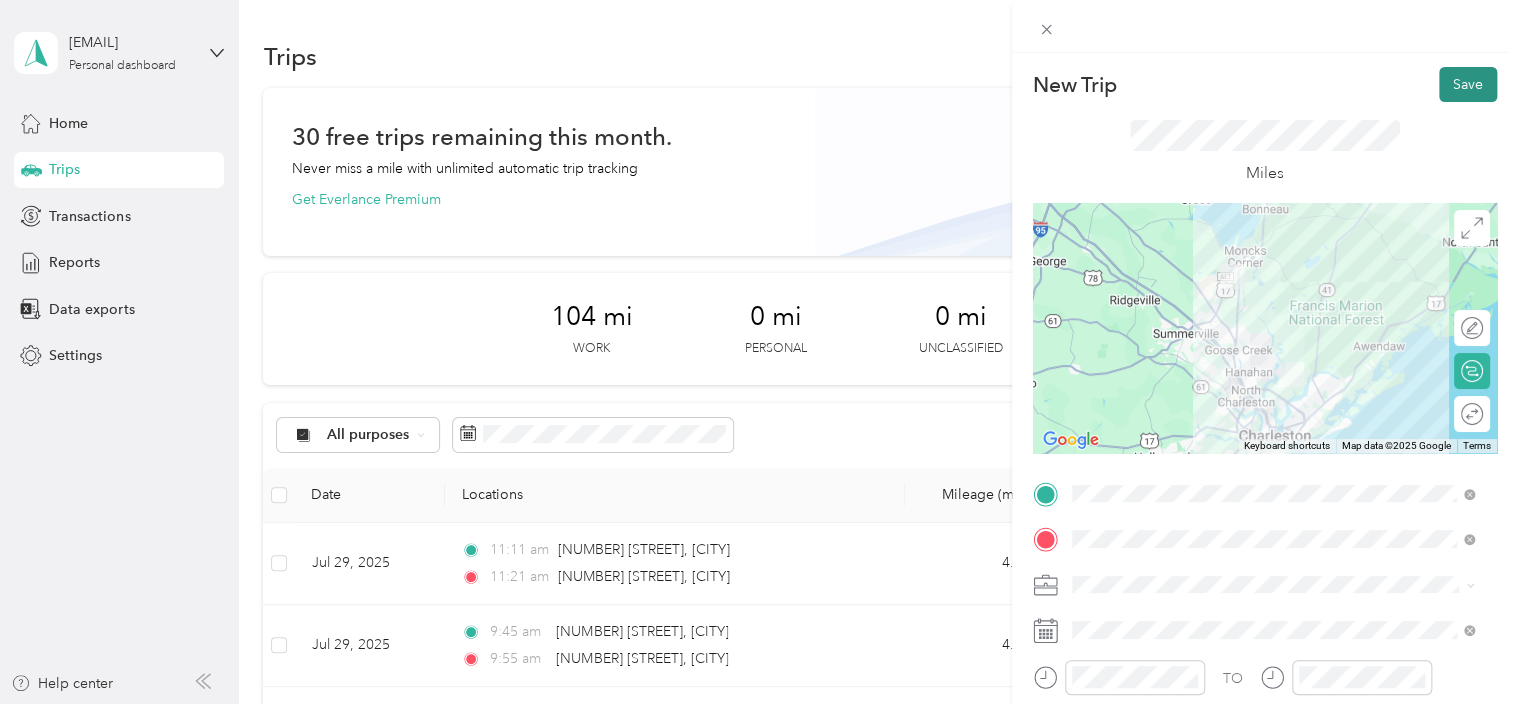click on "Save" at bounding box center [1468, 84] 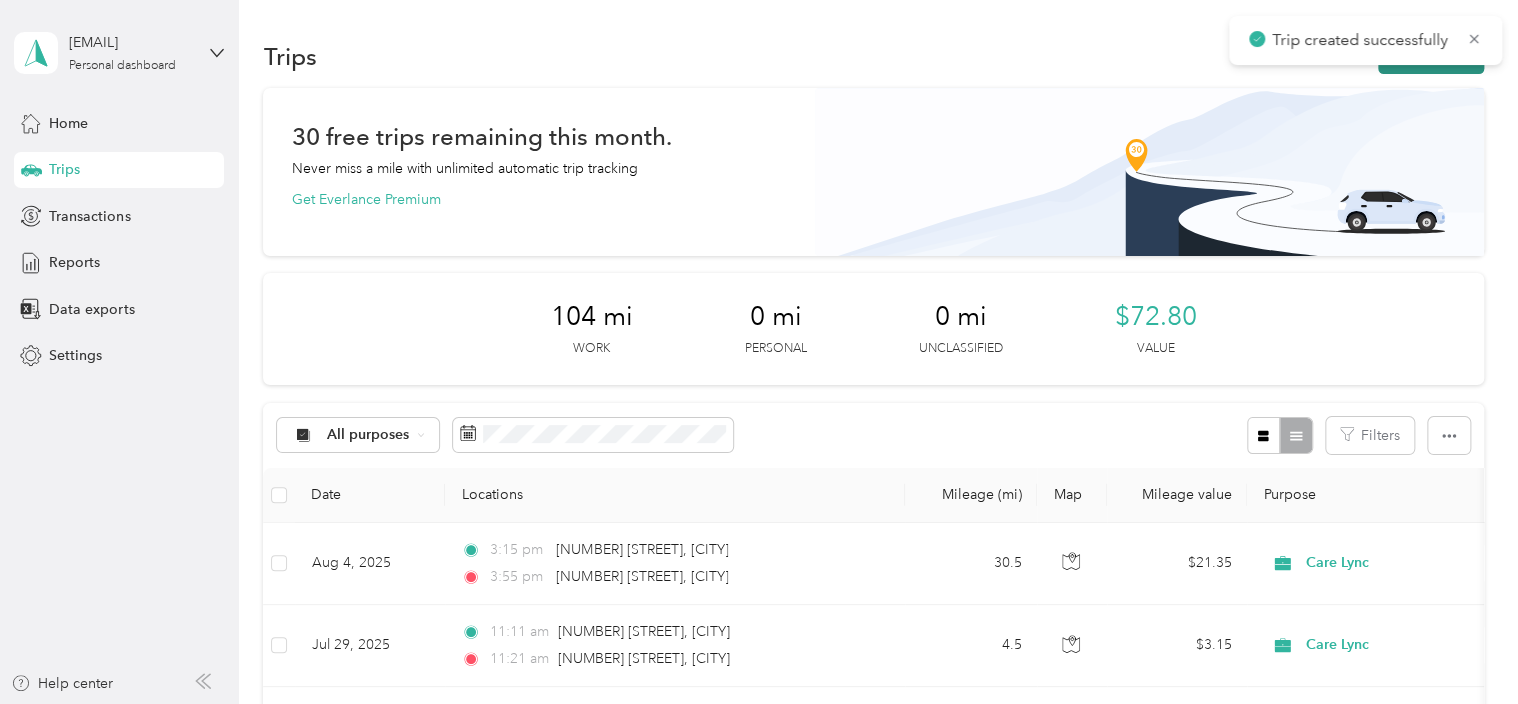 click on "New trip" at bounding box center [1431, 56] 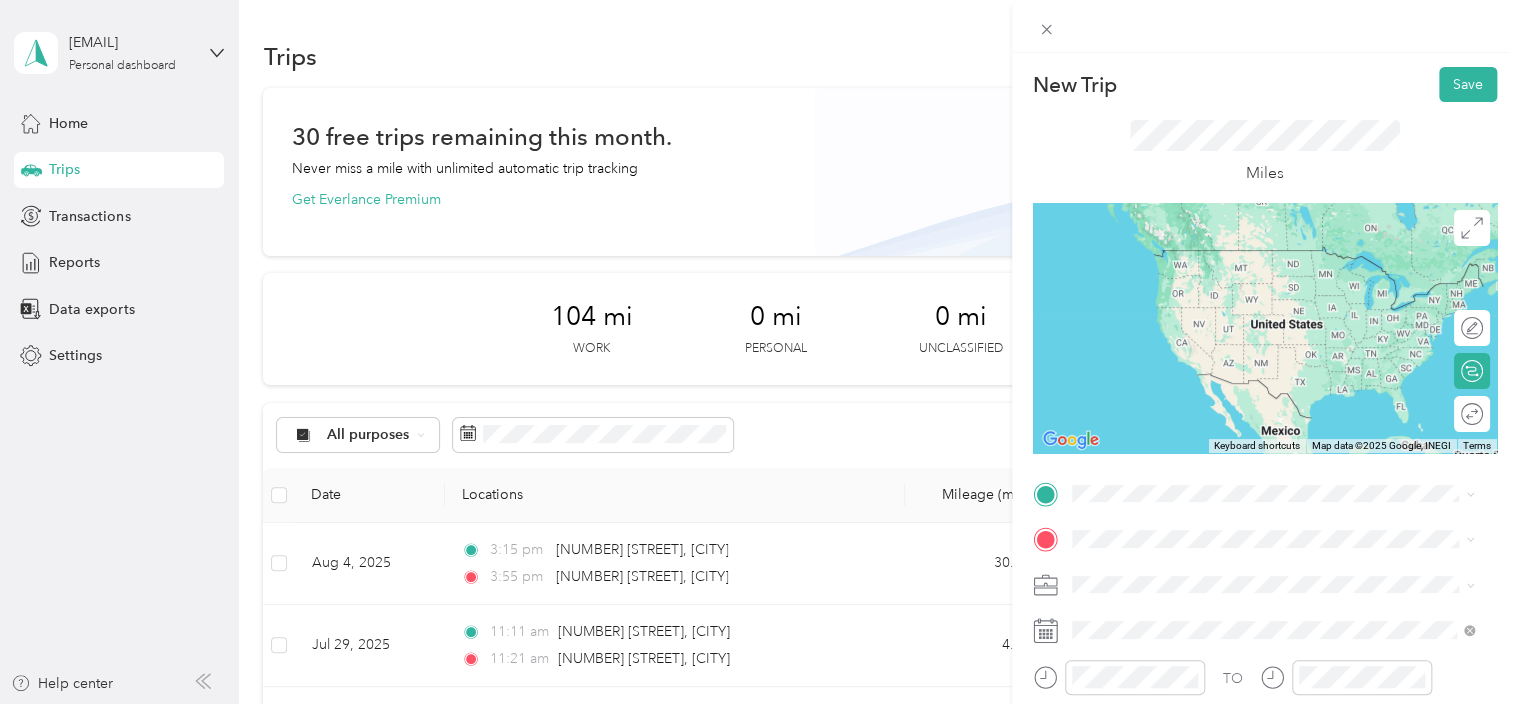 click on "[NUMBER] [STREET]
[CITY], [STATE] [POSTAL_CODE], [COUNTRY]" at bounding box center (1253, 258) 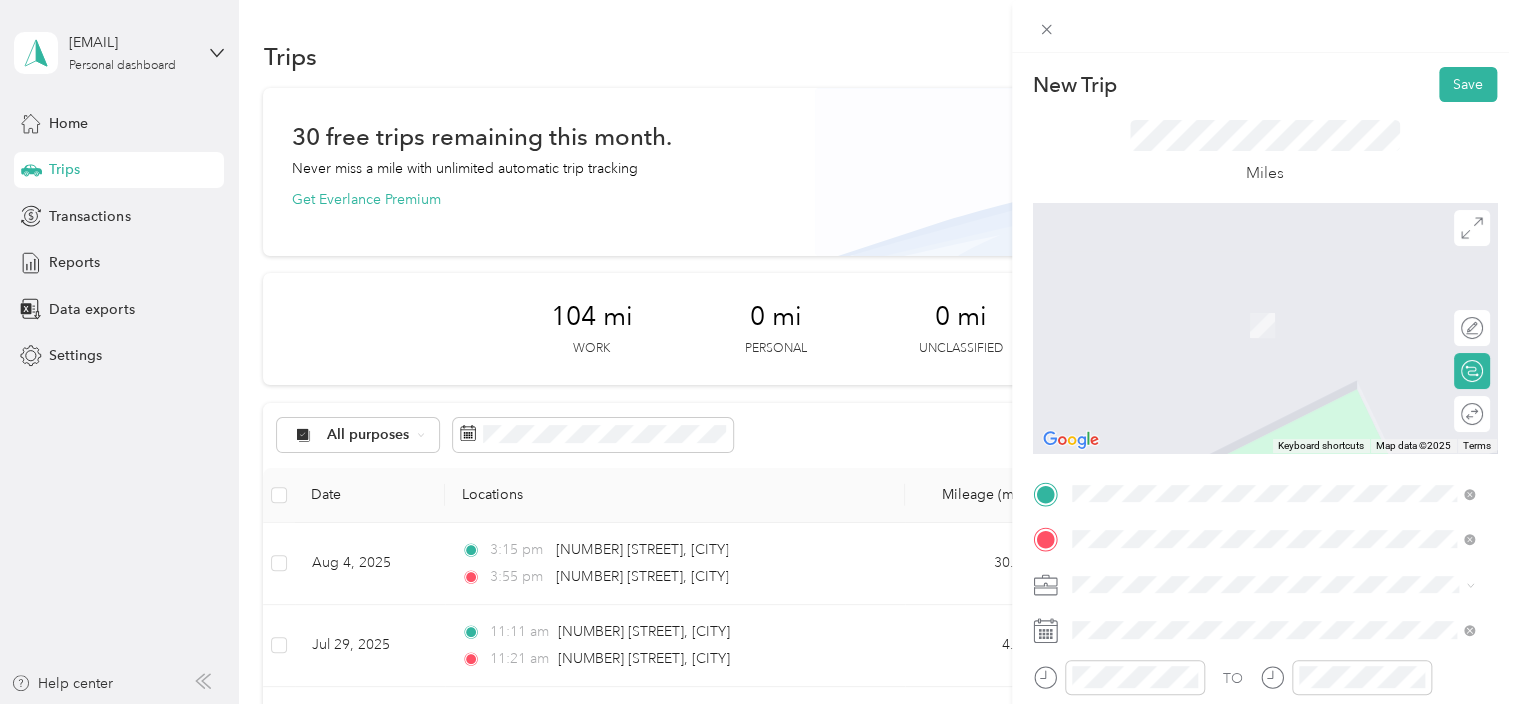 click on "[NUMBER] [STREET]
[CITY], [STATE] [POSTAL_CODE], [COUNTRY]" at bounding box center [1253, 304] 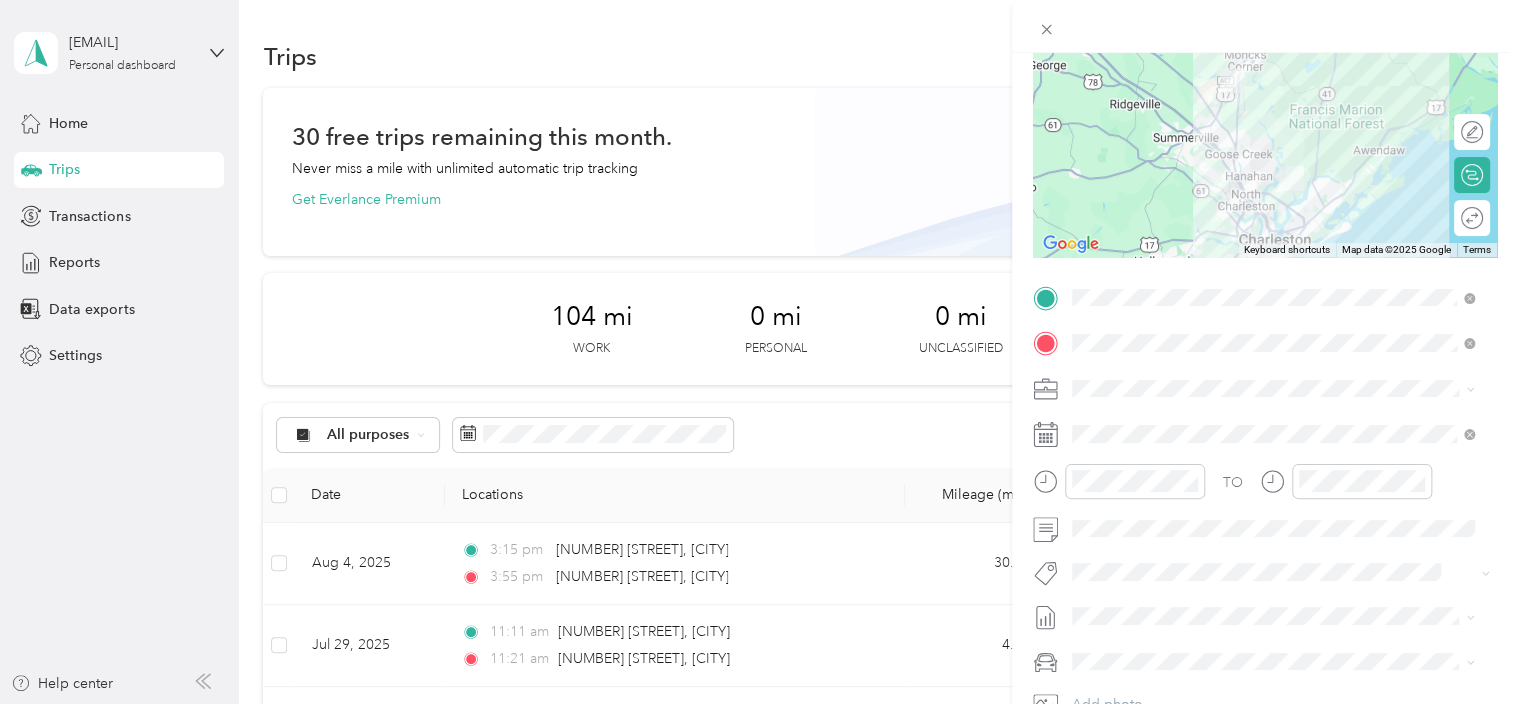 scroll, scrollTop: 200, scrollLeft: 0, axis: vertical 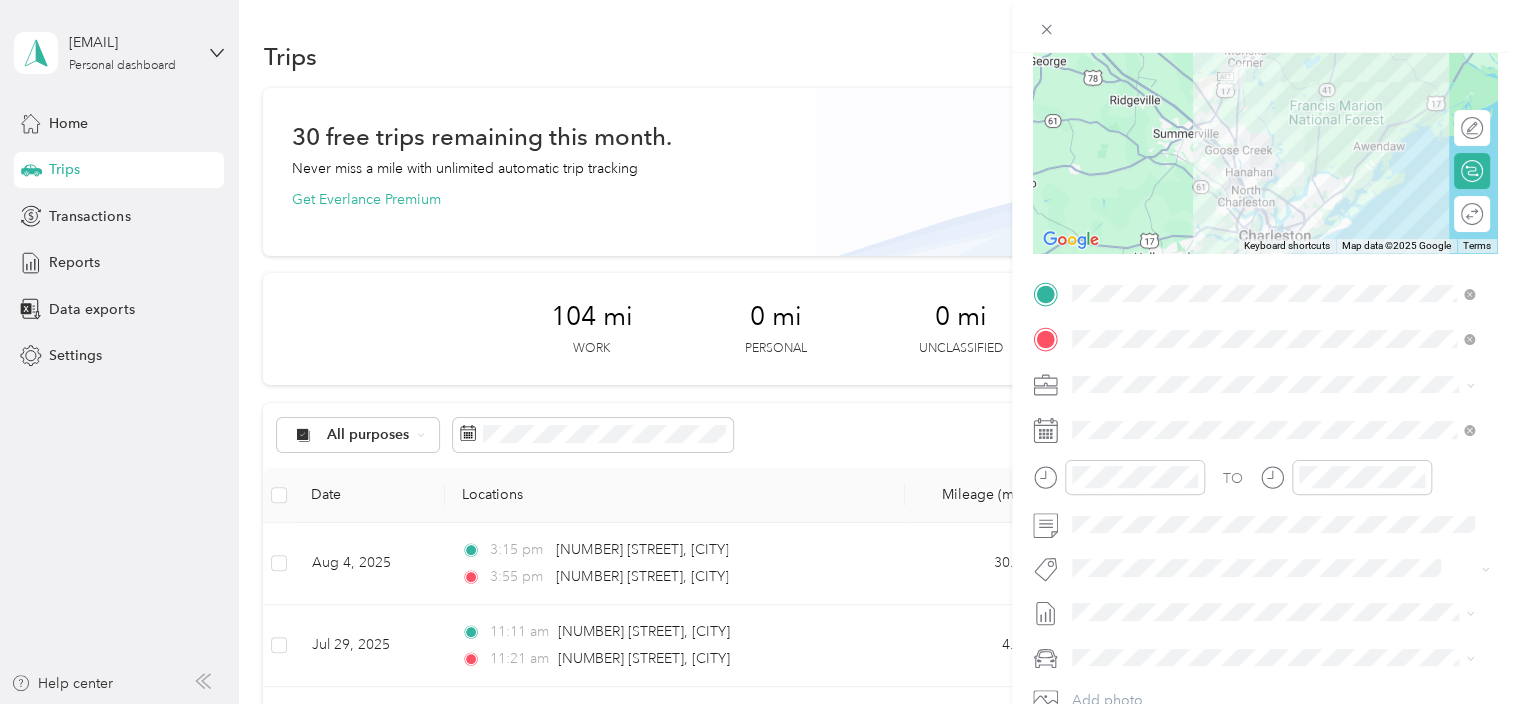 drag, startPoint x: 1332, startPoint y: 549, endPoint x: 1217, endPoint y: 629, distance: 140.08926 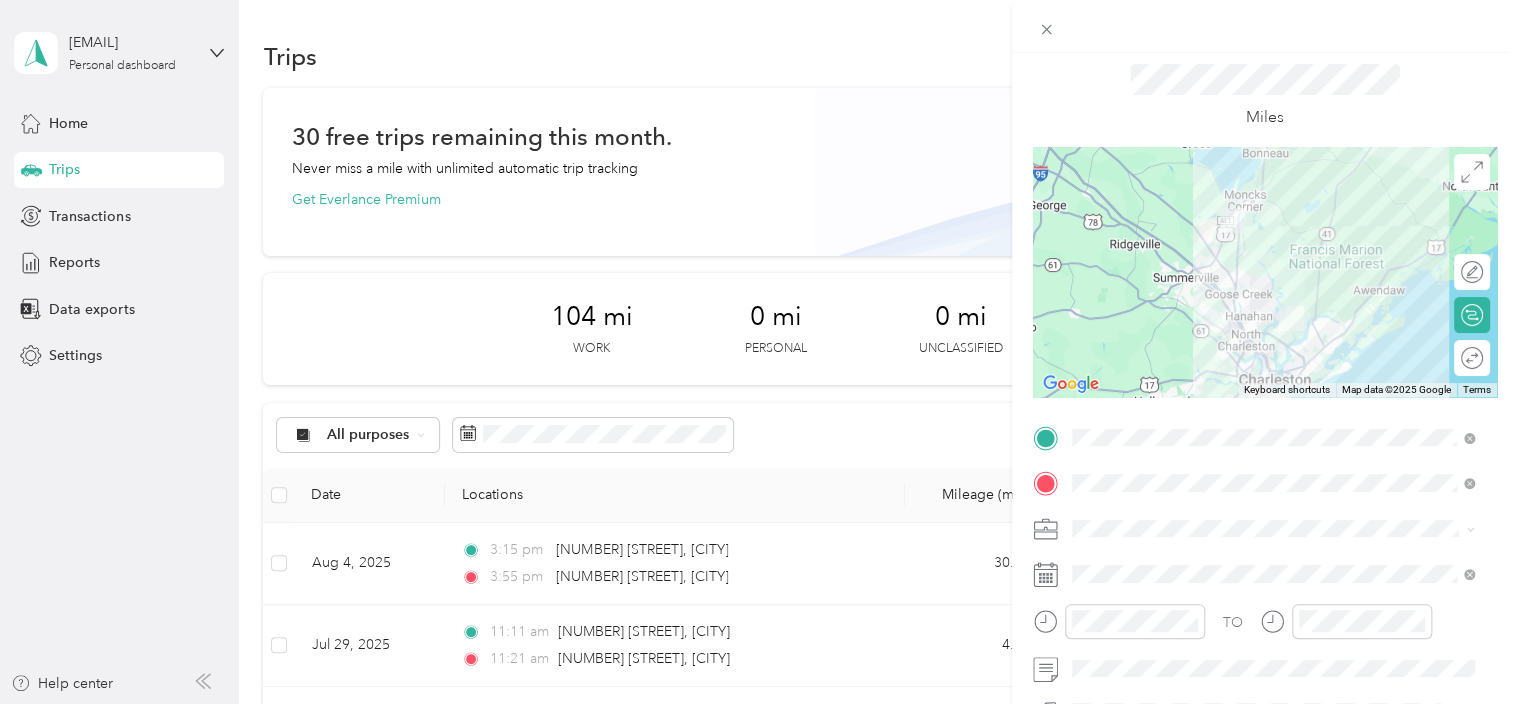 scroll, scrollTop: 0, scrollLeft: 0, axis: both 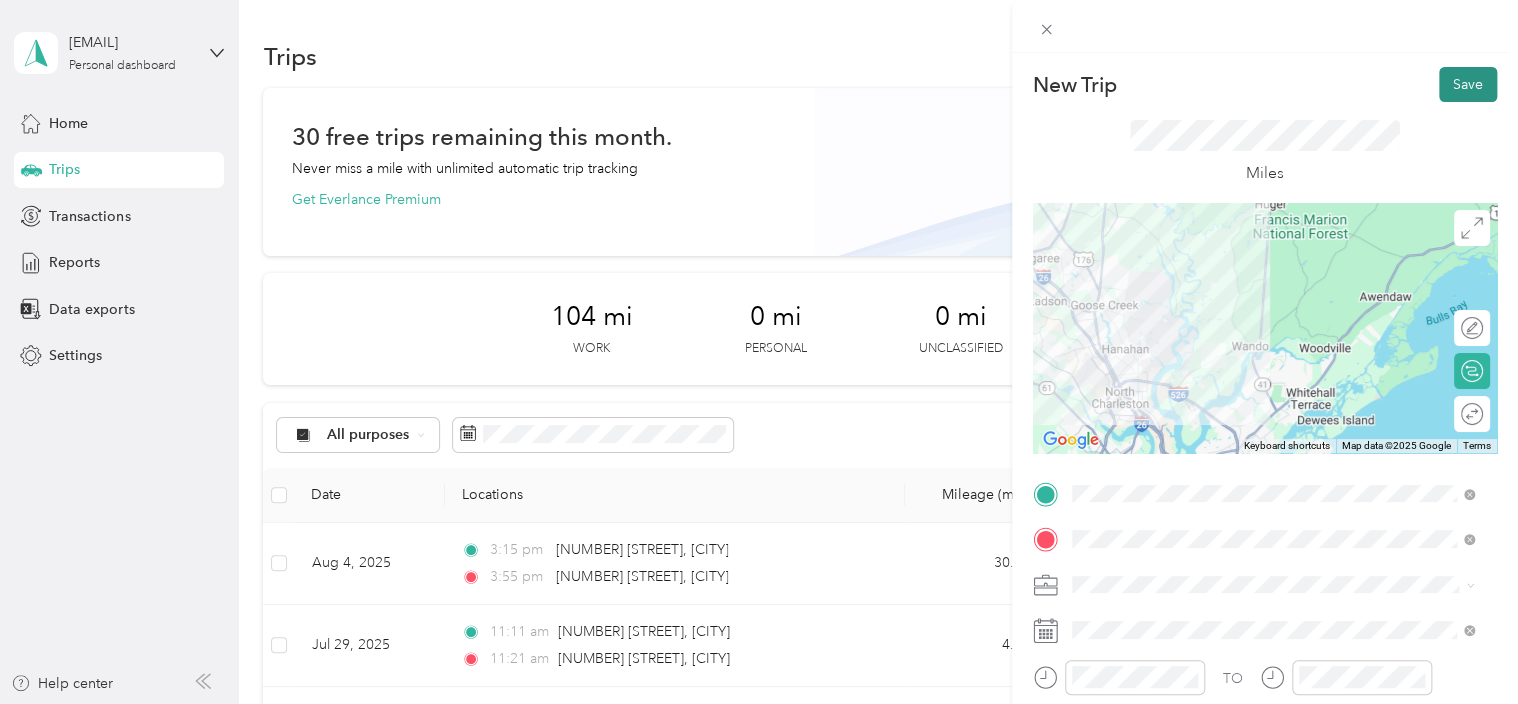 click on "Save" at bounding box center (1468, 84) 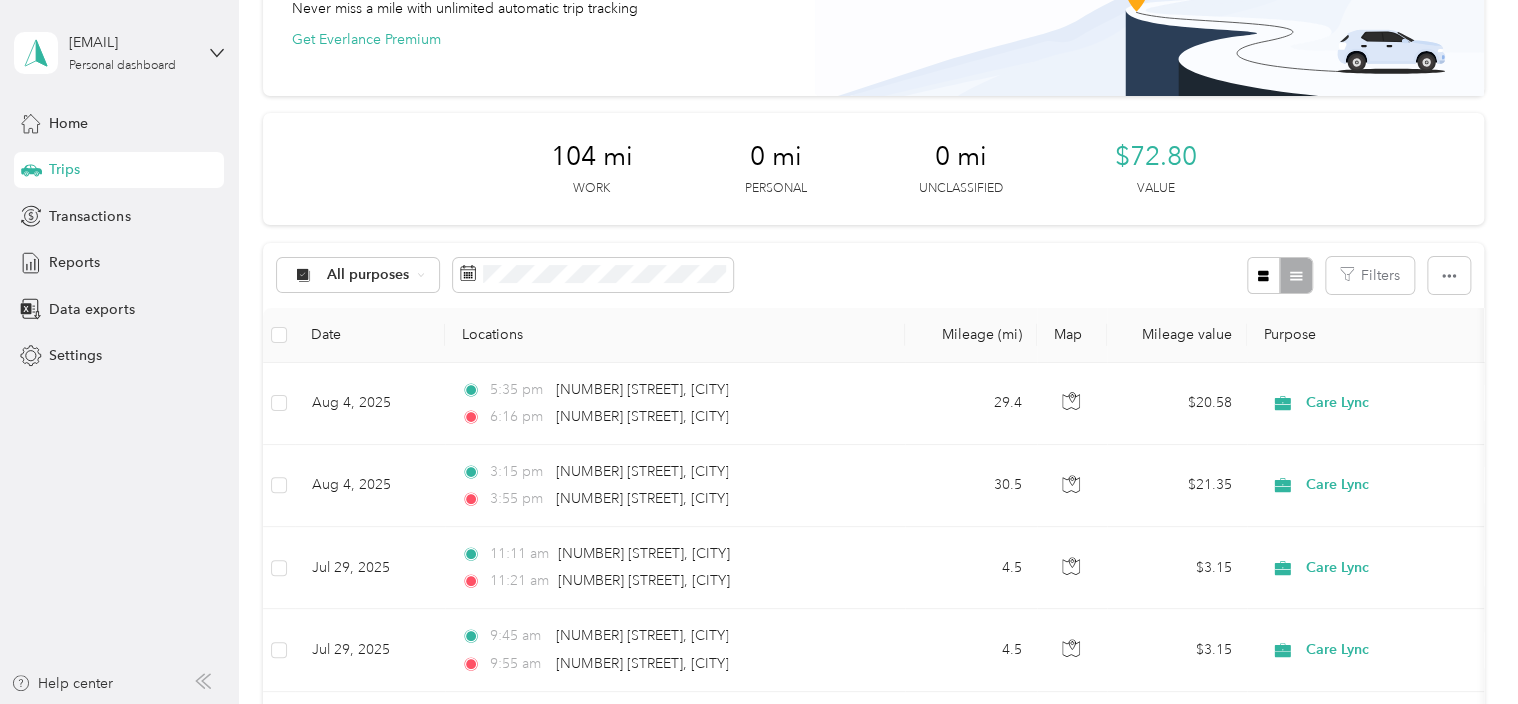 scroll, scrollTop: 0, scrollLeft: 0, axis: both 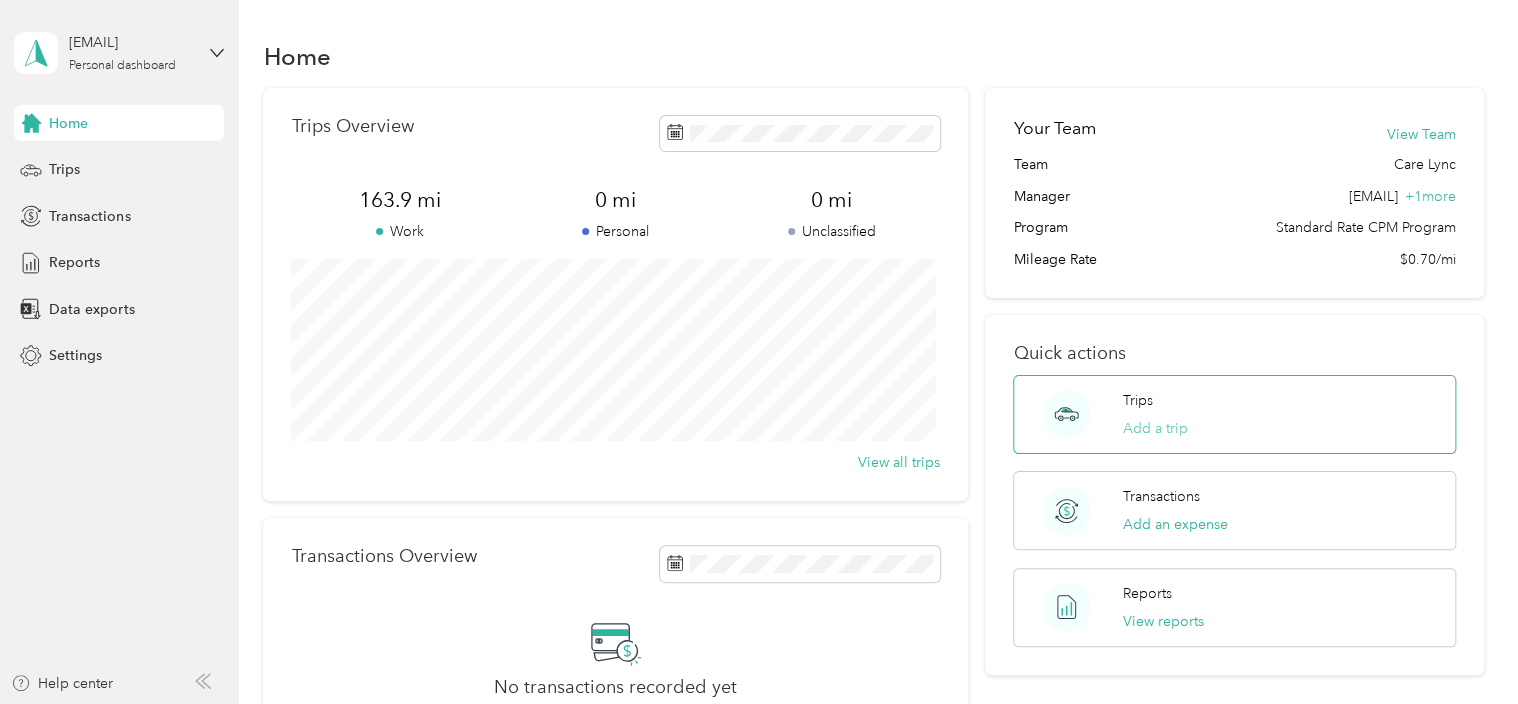 click on "Add a trip" at bounding box center [1155, 428] 